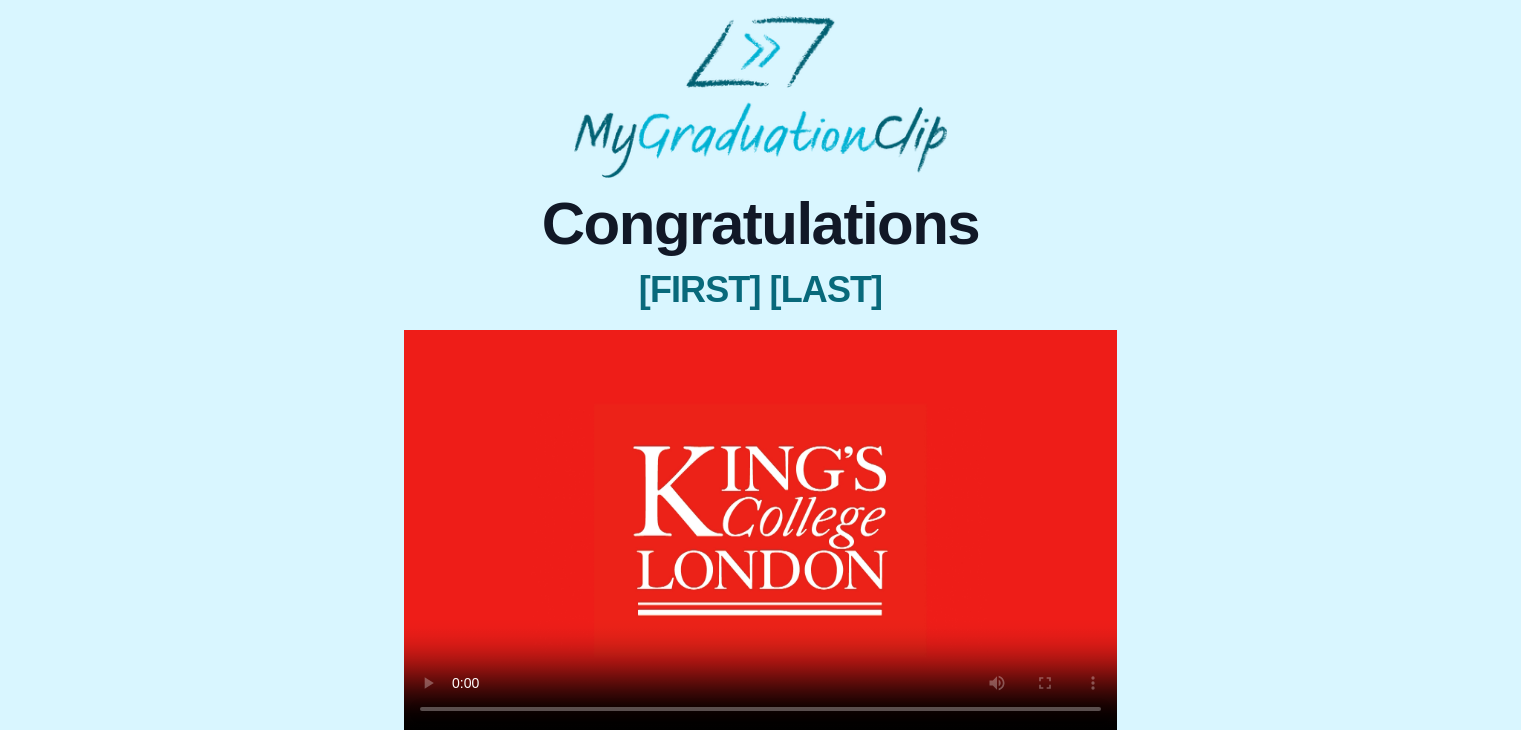scroll, scrollTop: 79, scrollLeft: 0, axis: vertical 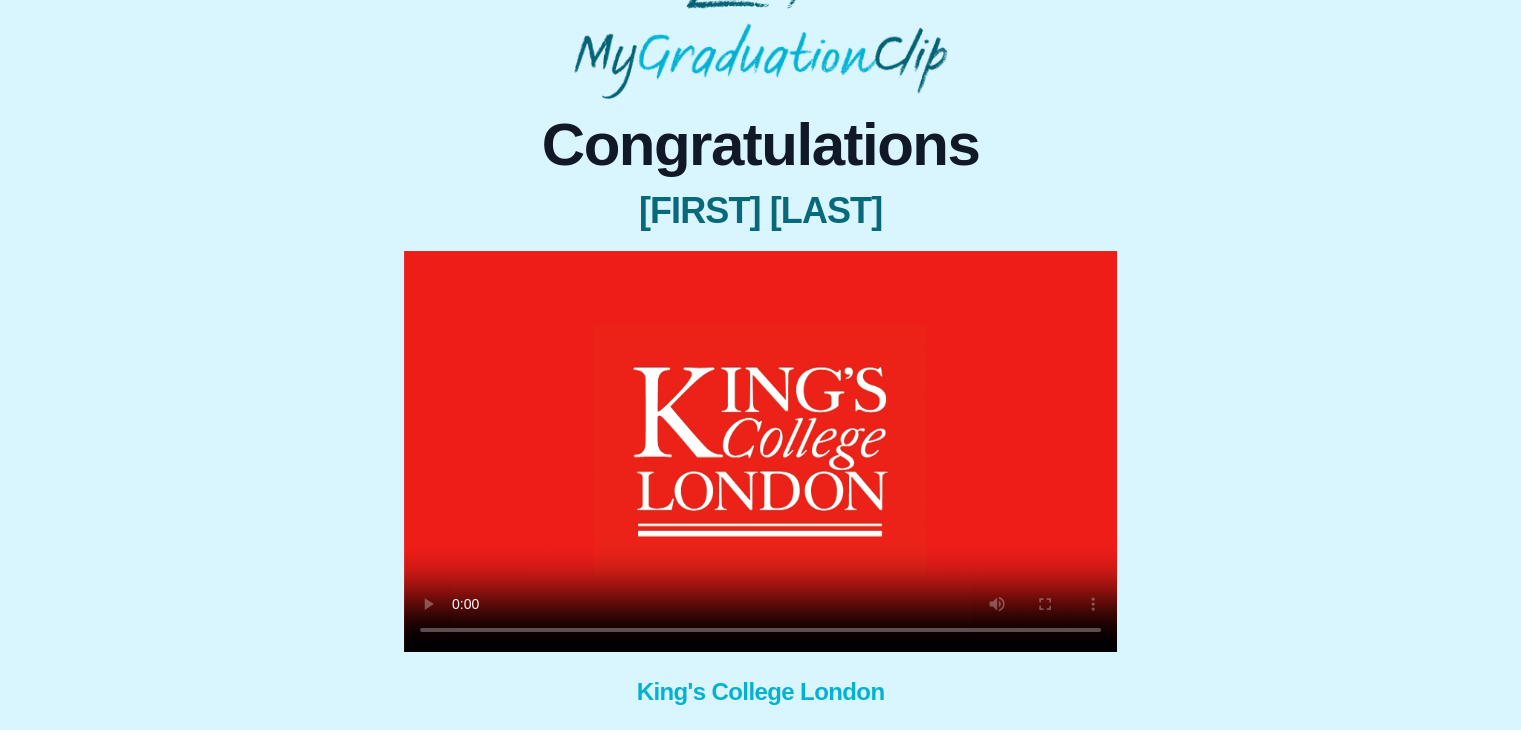 click at bounding box center [760, 451] 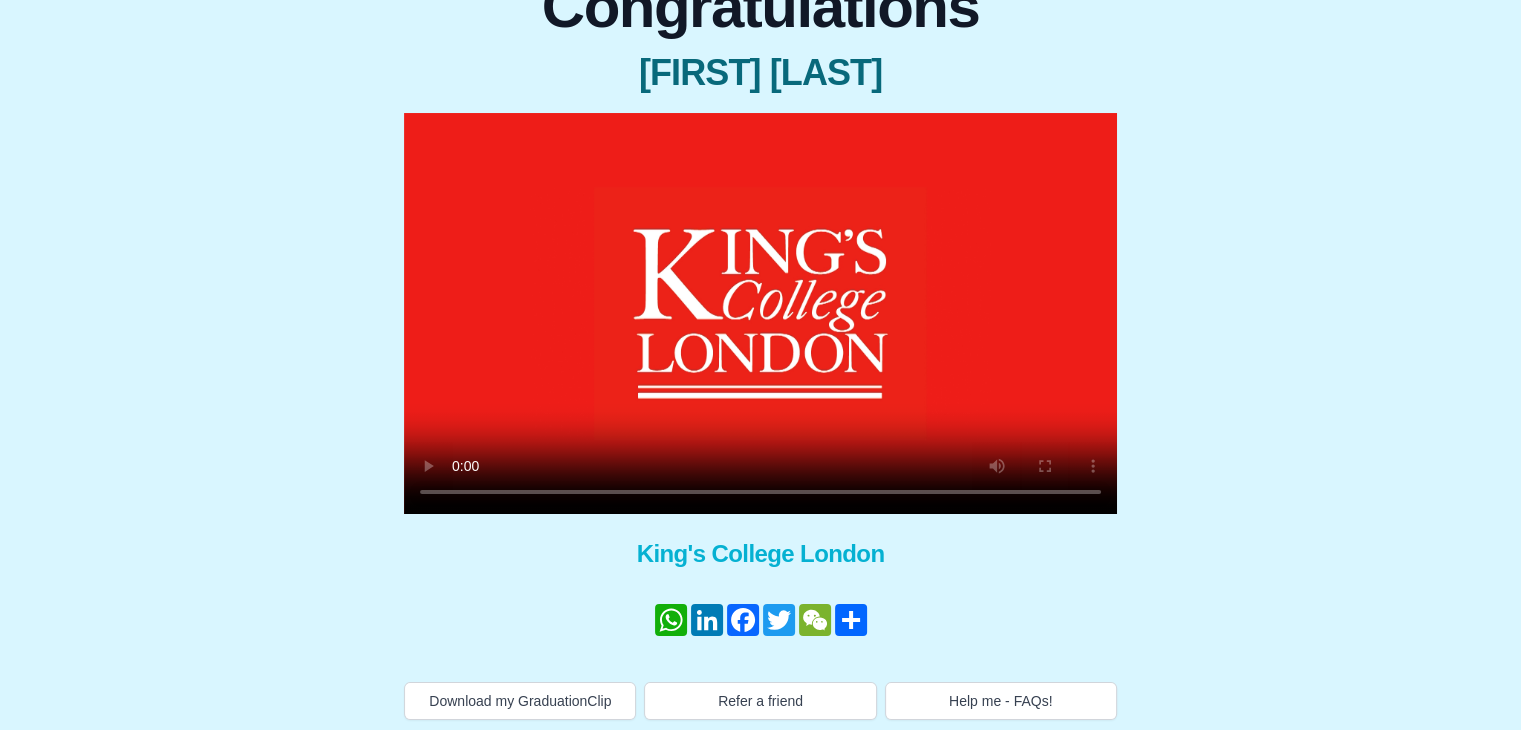 scroll, scrollTop: 222, scrollLeft: 0, axis: vertical 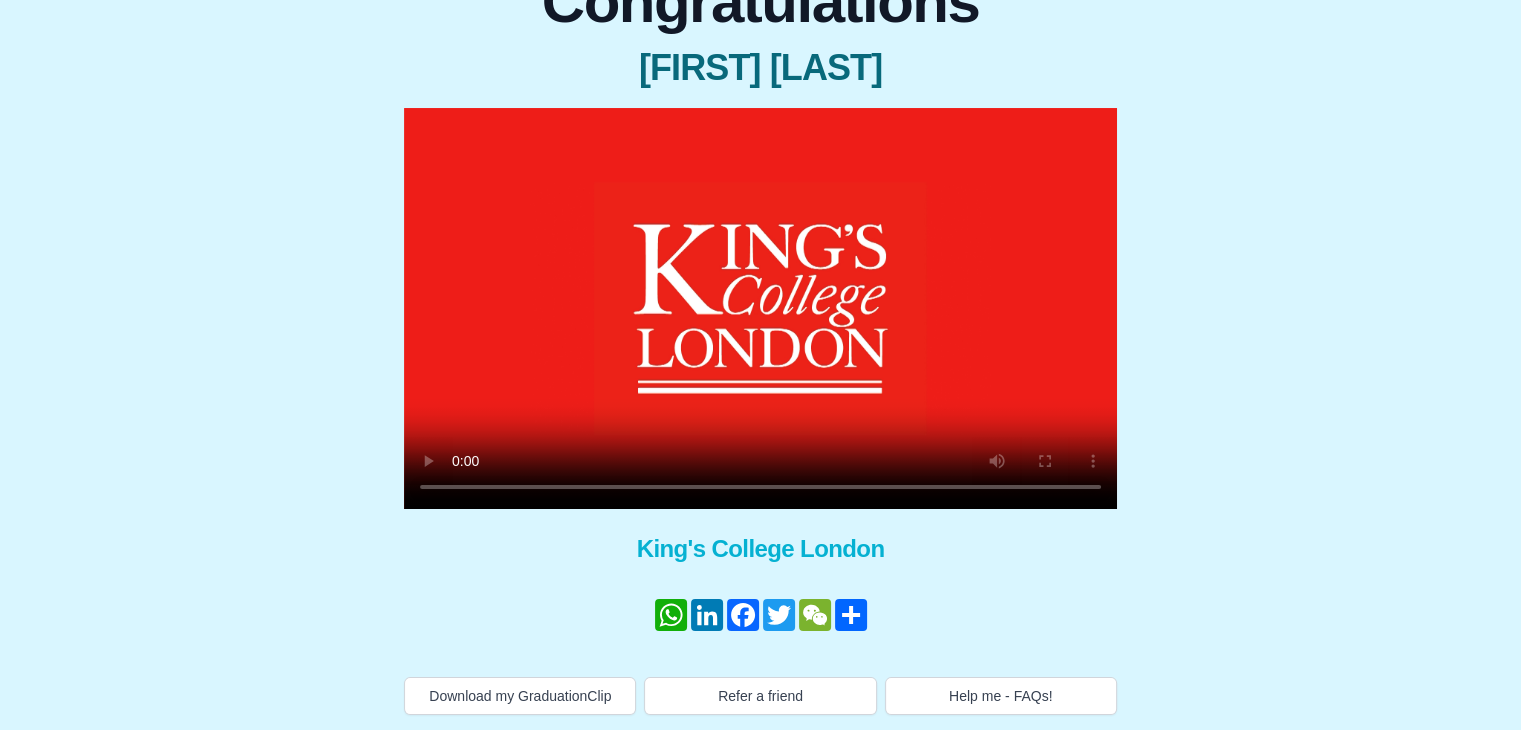 type 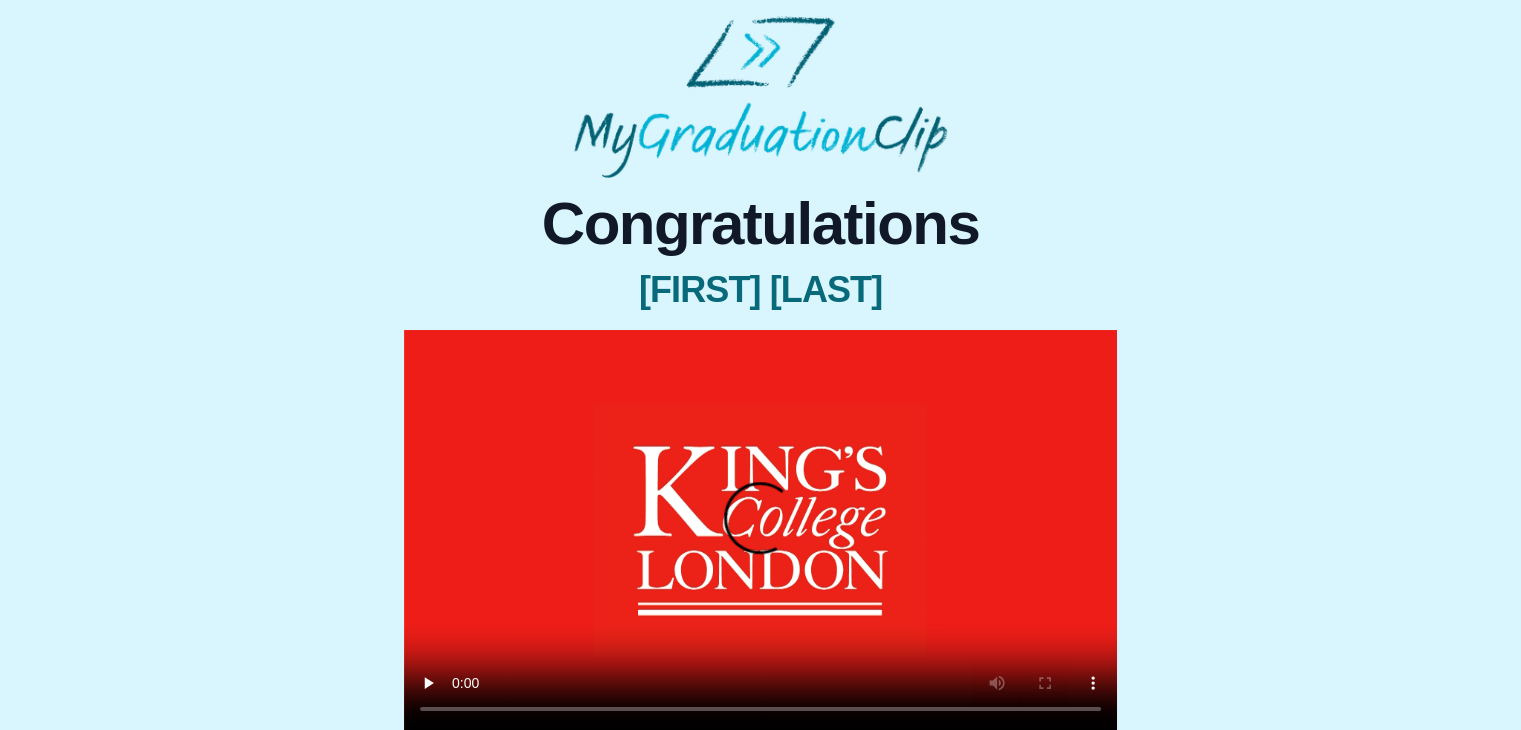 scroll, scrollTop: 190, scrollLeft: 0, axis: vertical 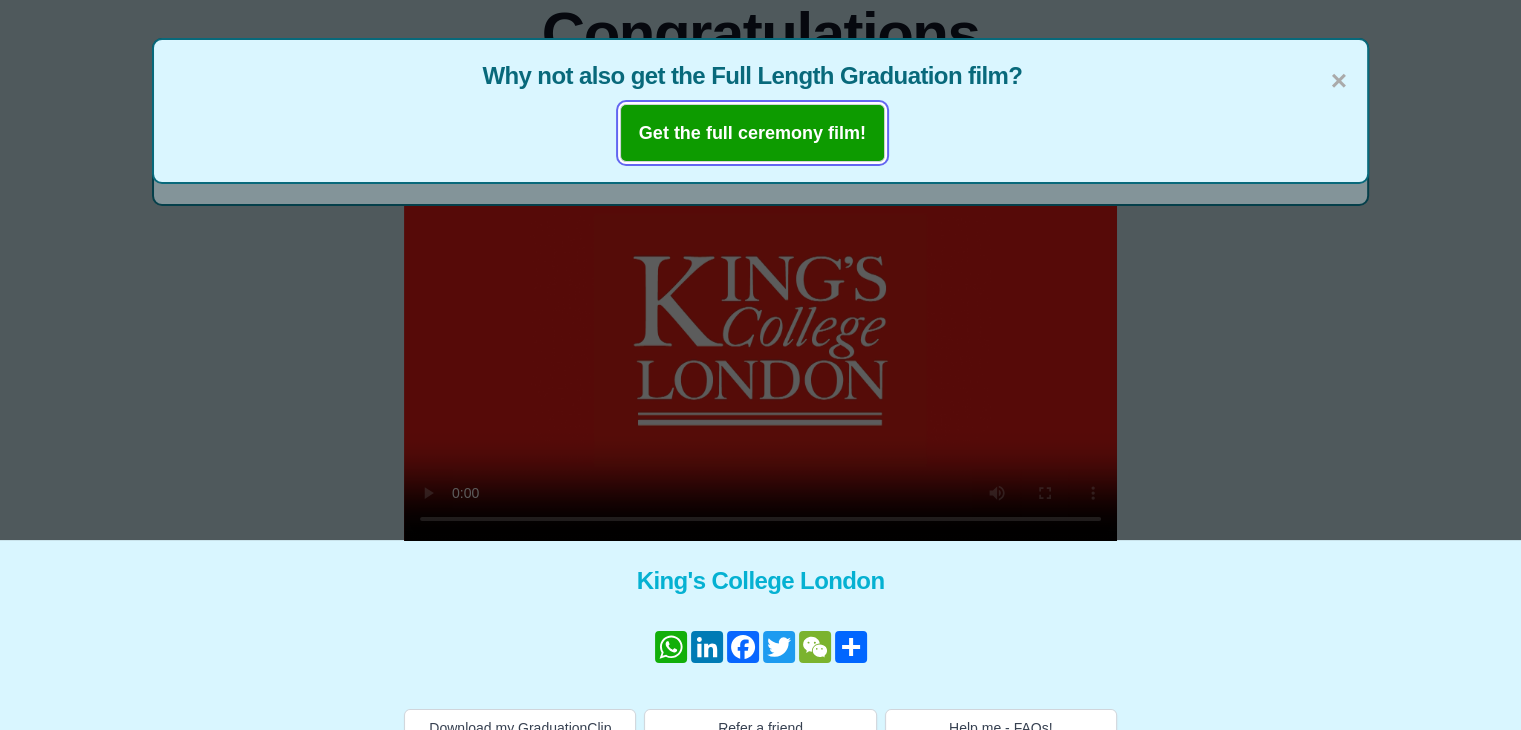 click on "Get the full ceremony film!" at bounding box center [752, 133] 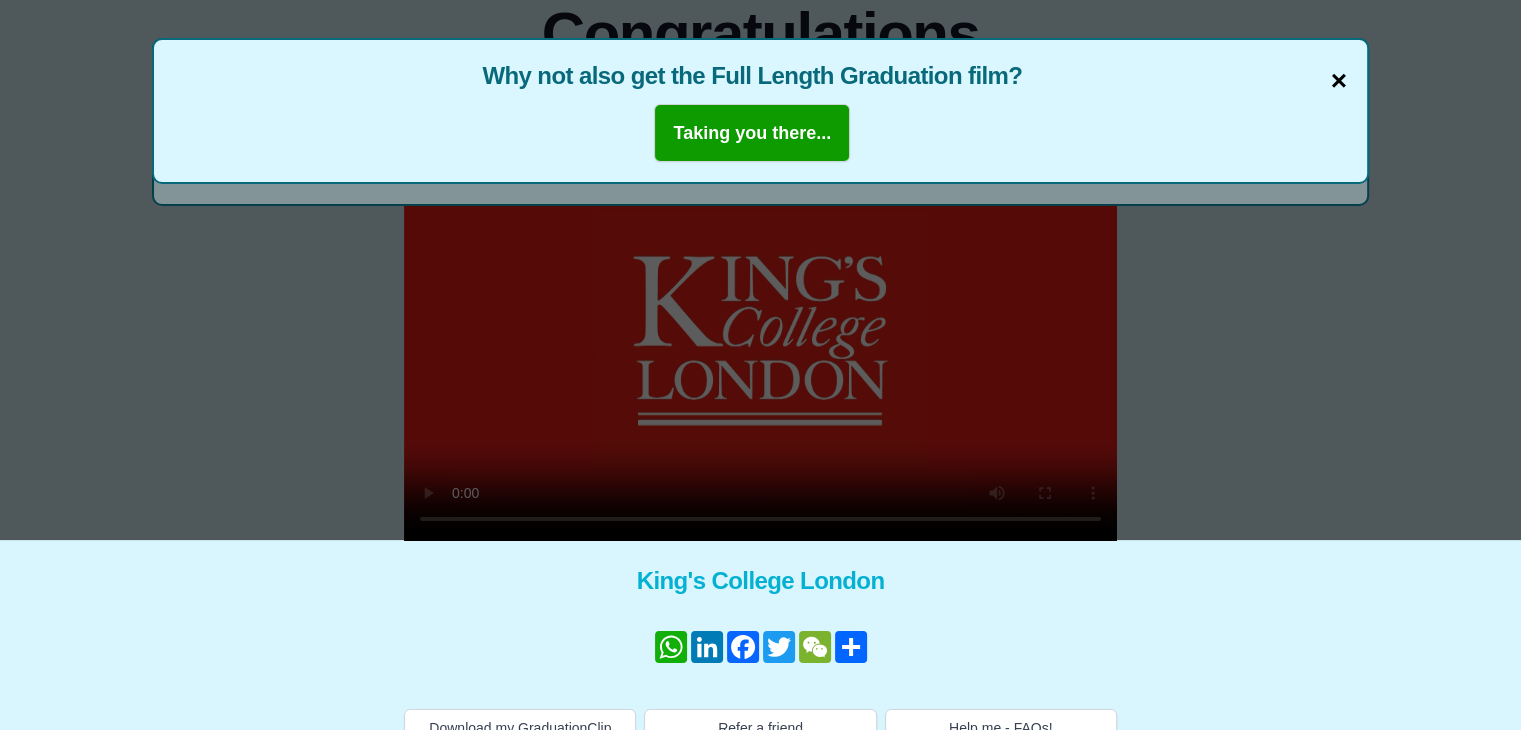click on "×" at bounding box center (1339, 81) 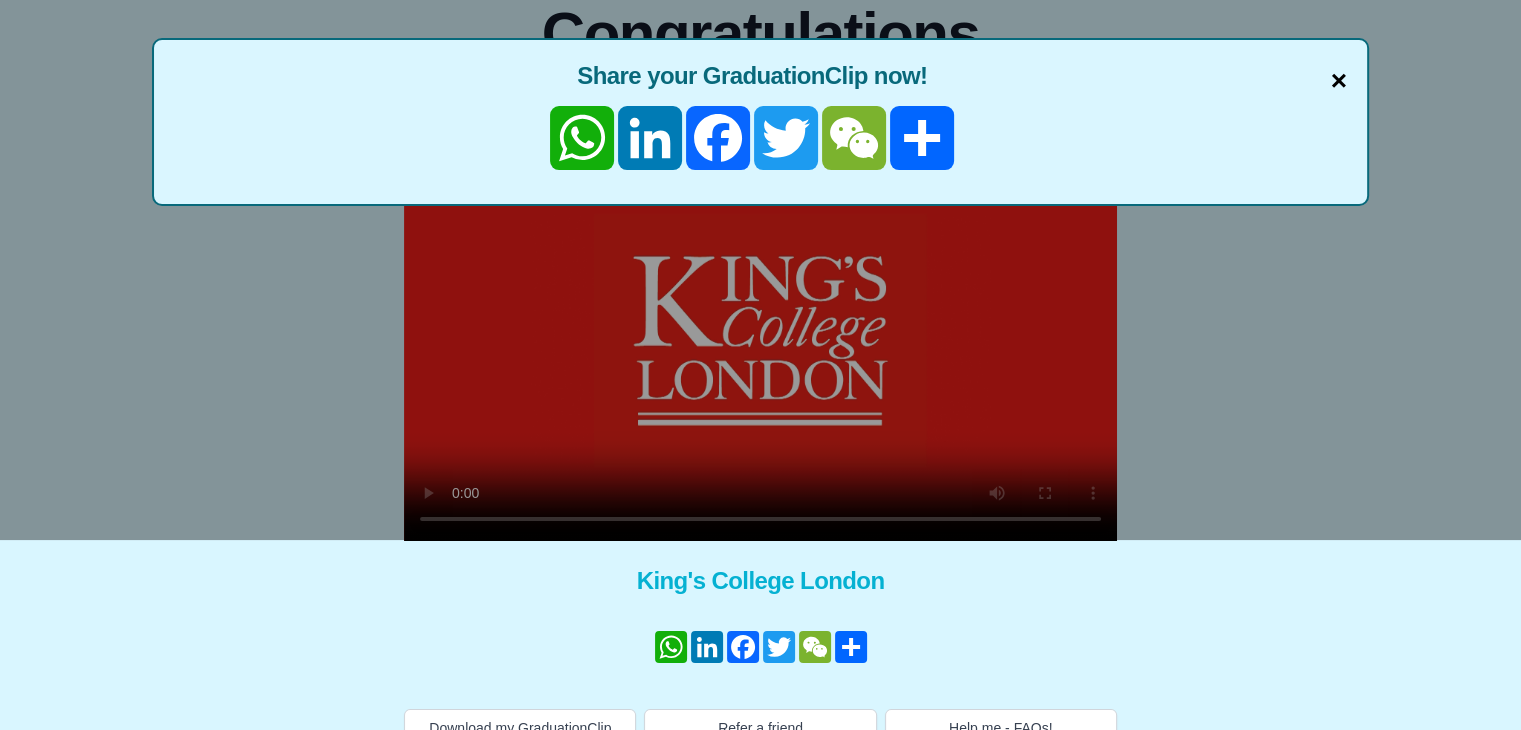 click on "×" at bounding box center [1339, 81] 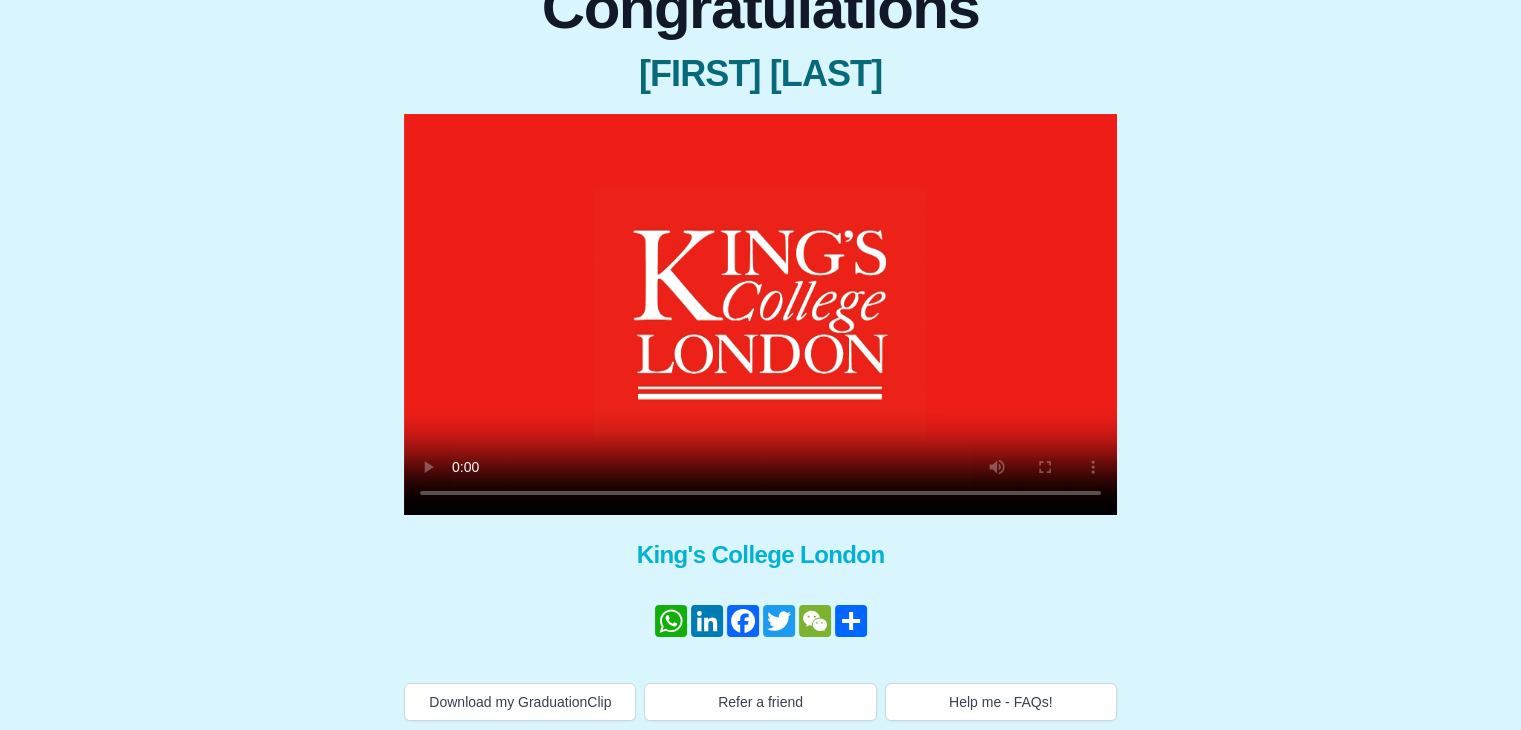 scroll, scrollTop: 222, scrollLeft: 0, axis: vertical 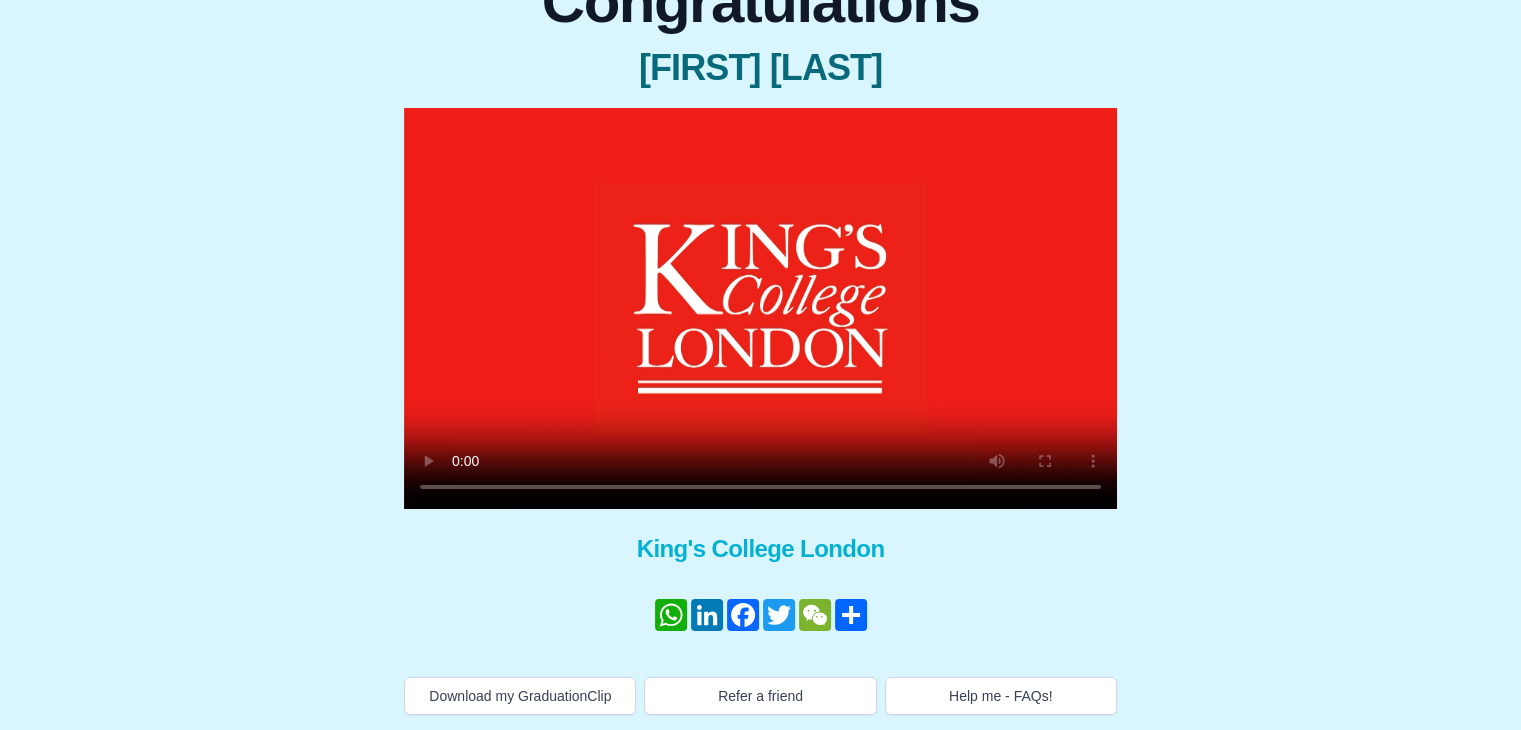 type 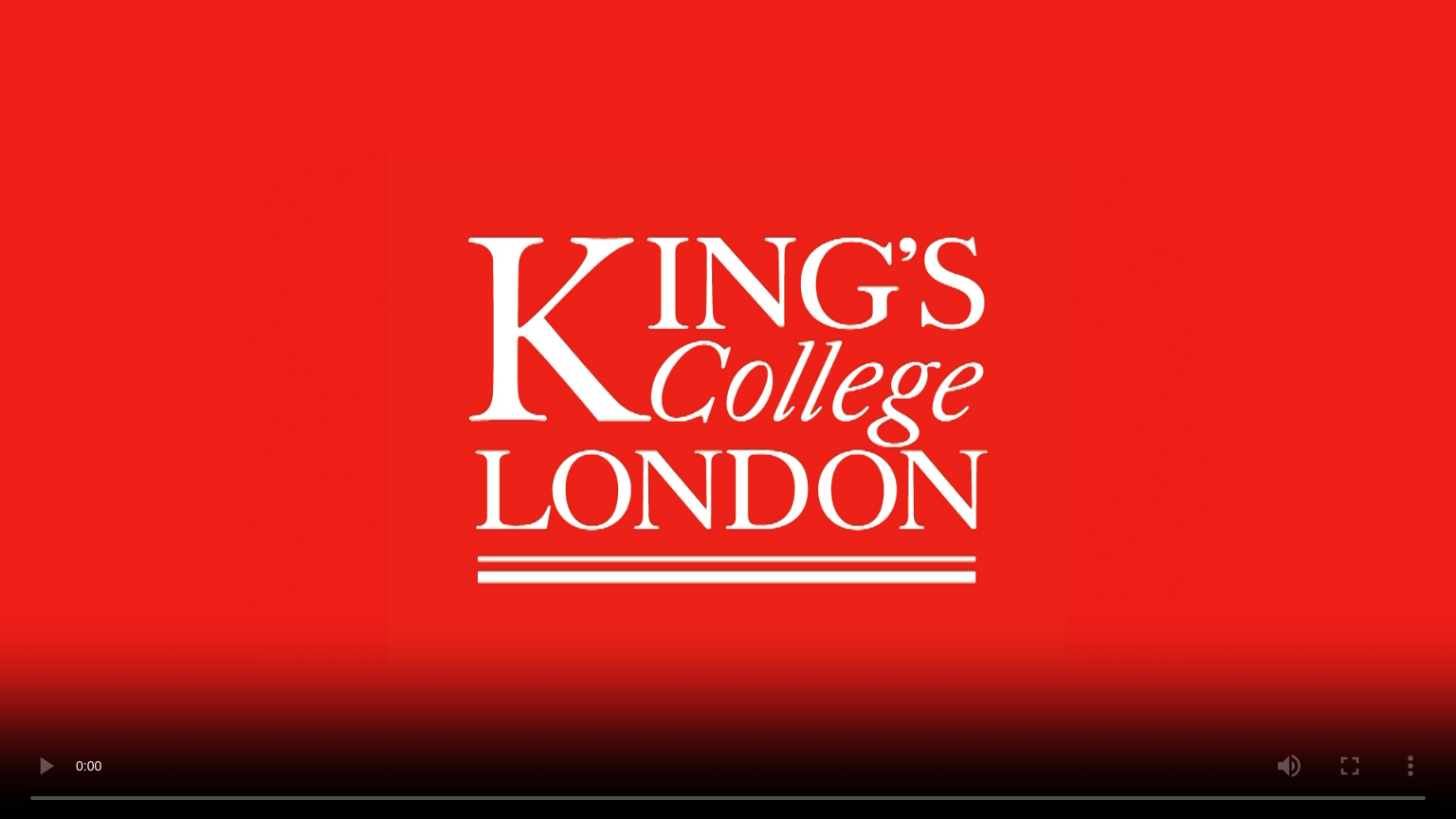 click at bounding box center [728, 410] 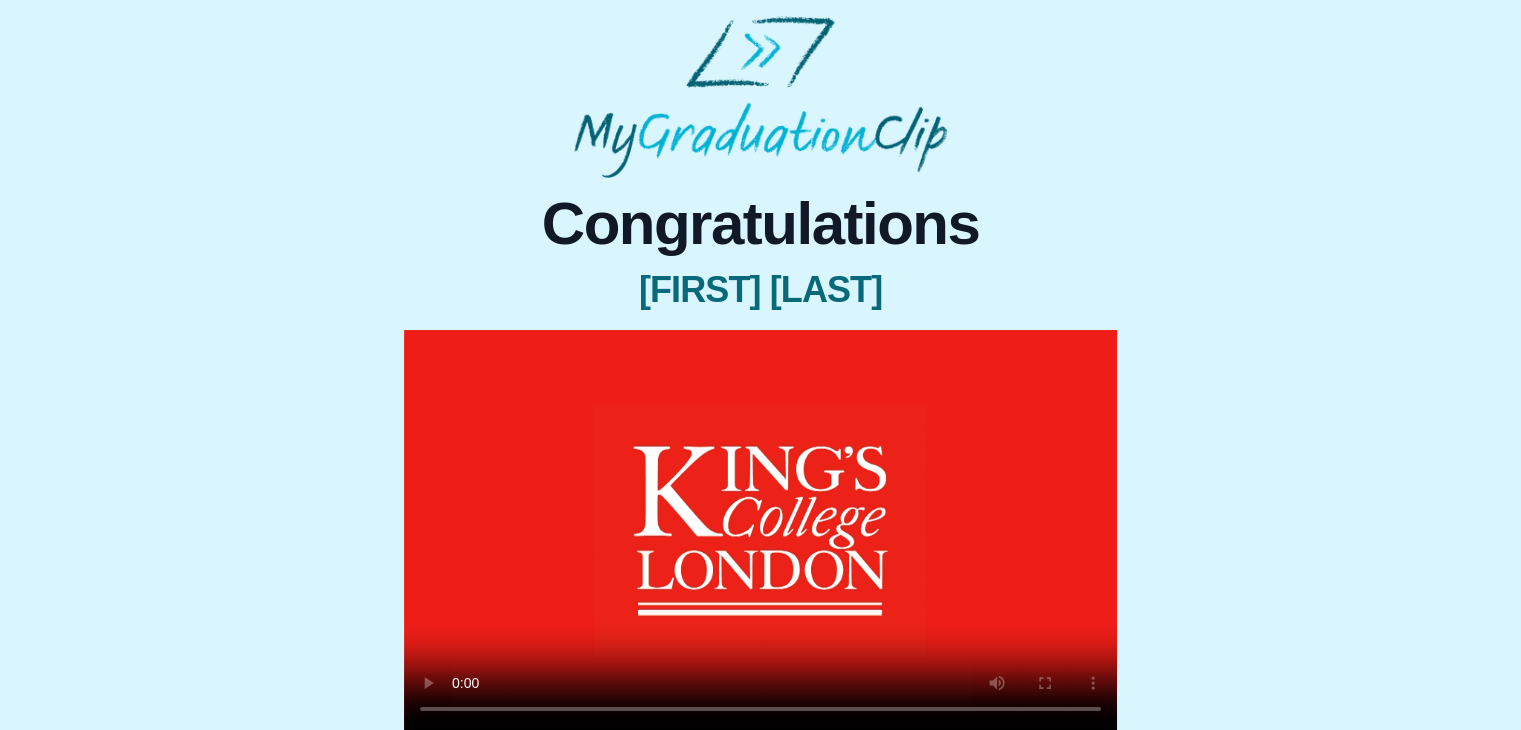 click at bounding box center (760, 530) 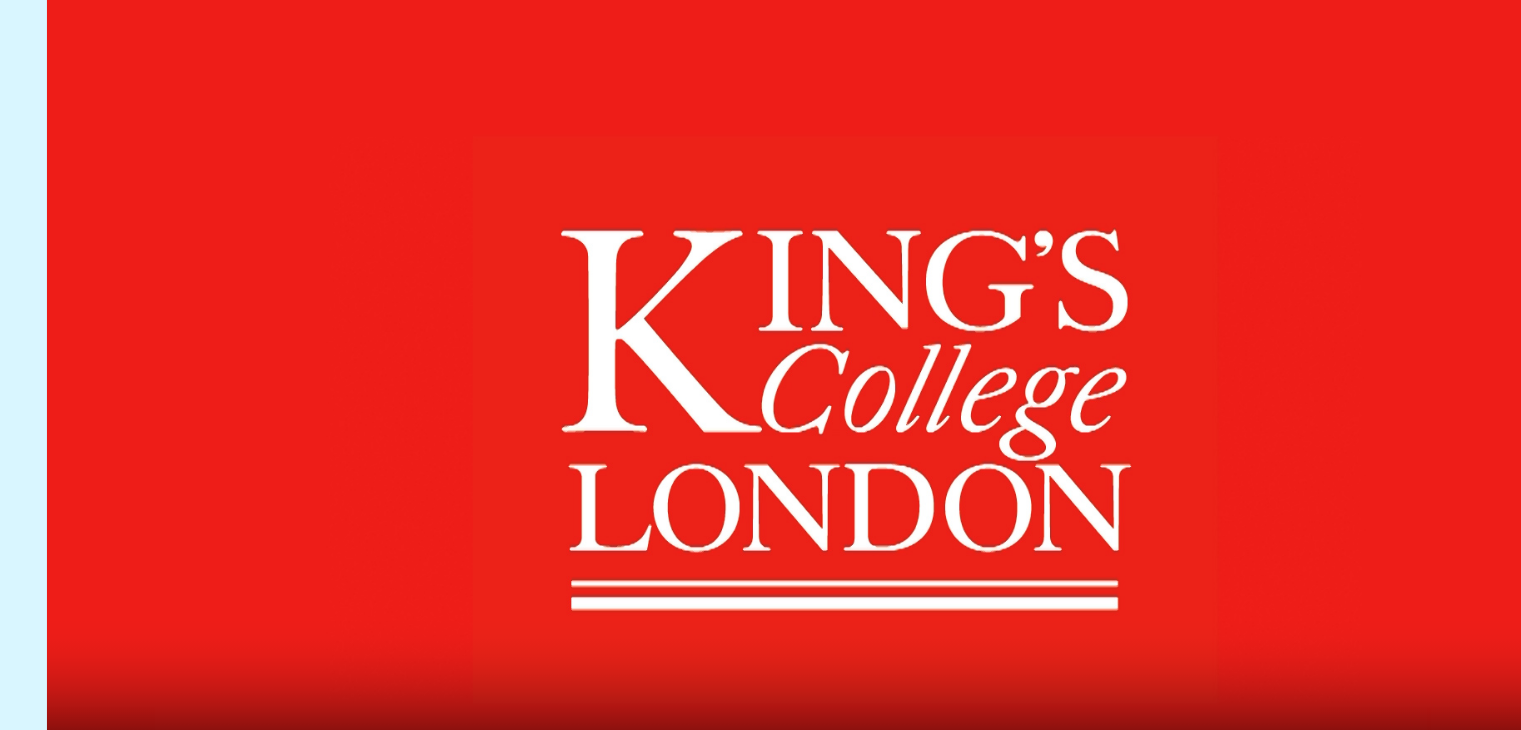 scroll, scrollTop: 222, scrollLeft: 0, axis: vertical 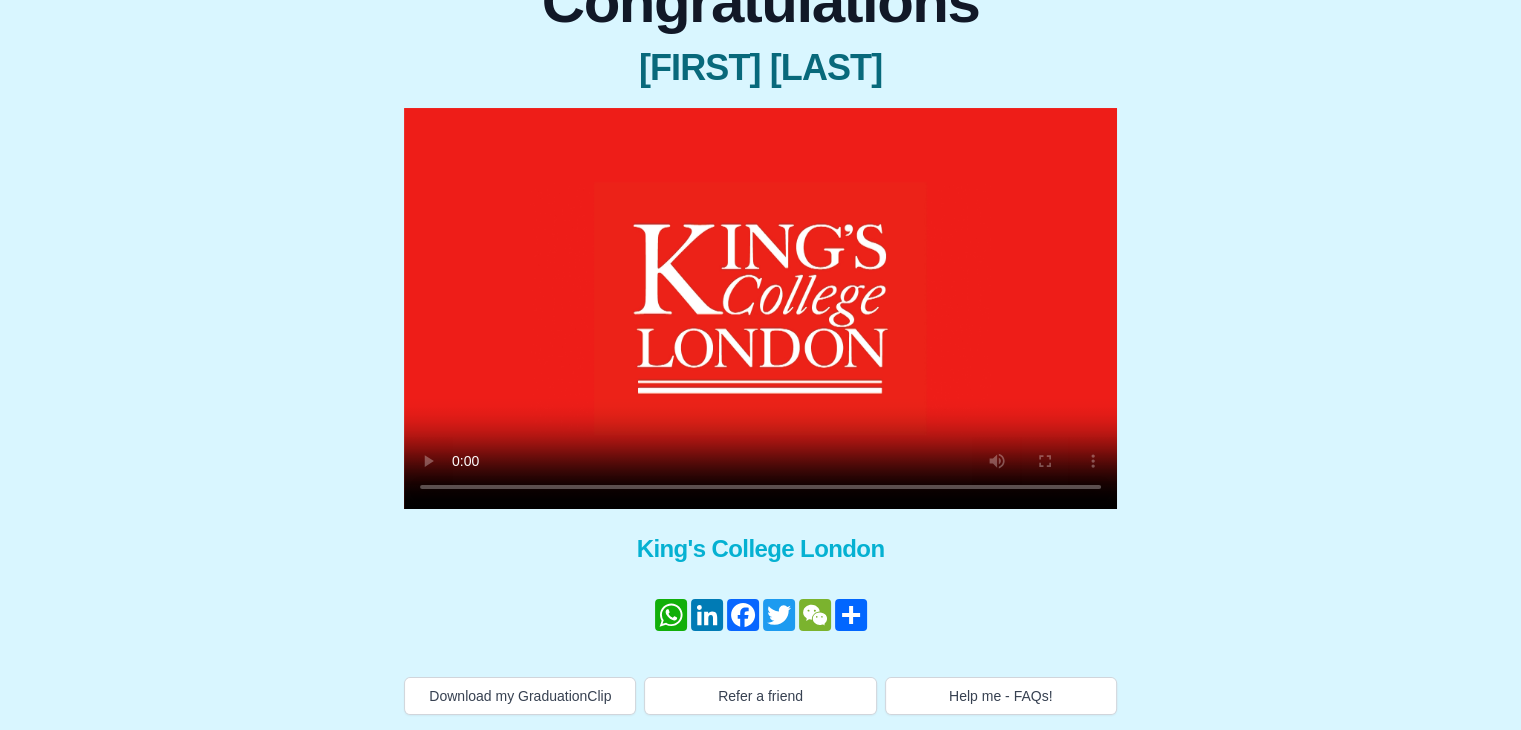click at bounding box center (760, 308) 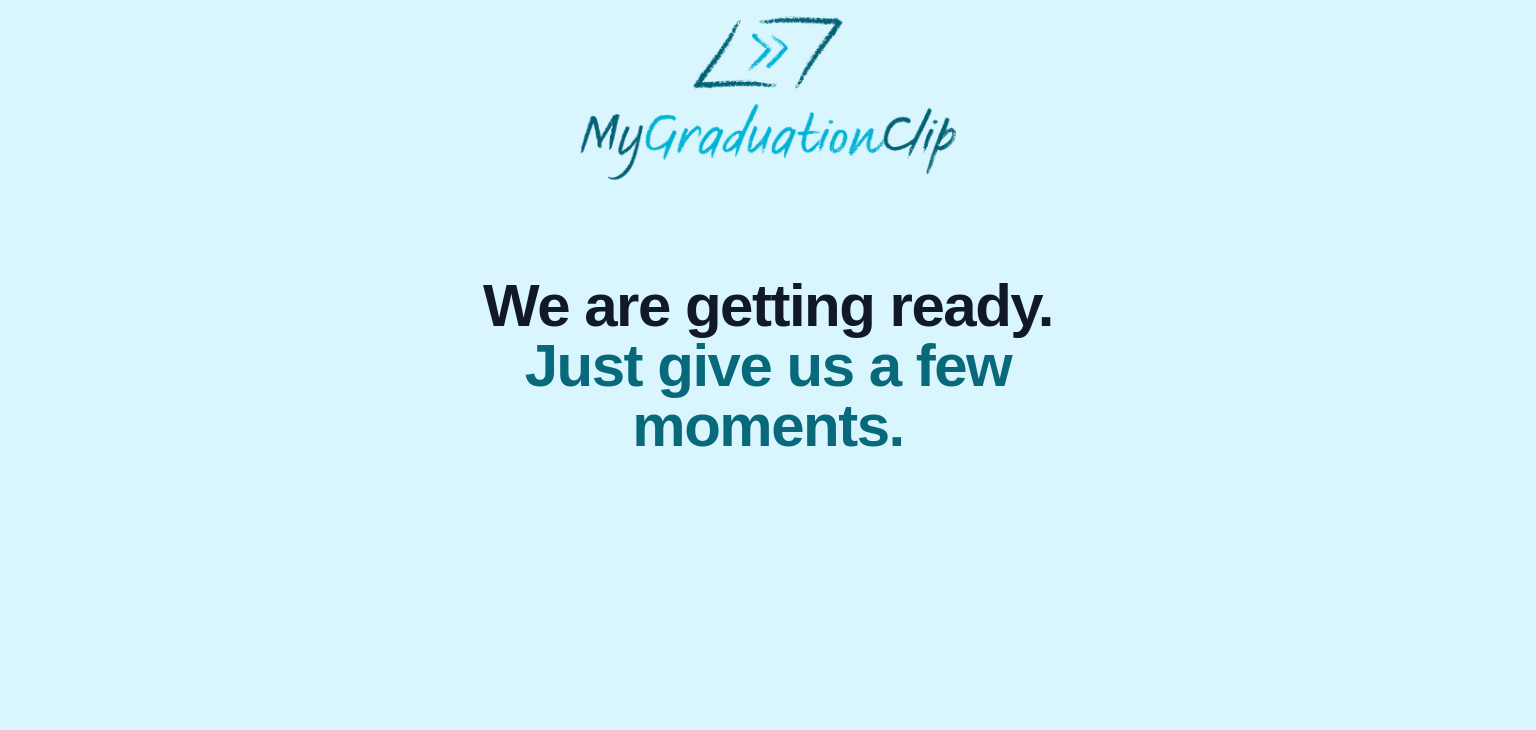 scroll, scrollTop: 0, scrollLeft: 0, axis: both 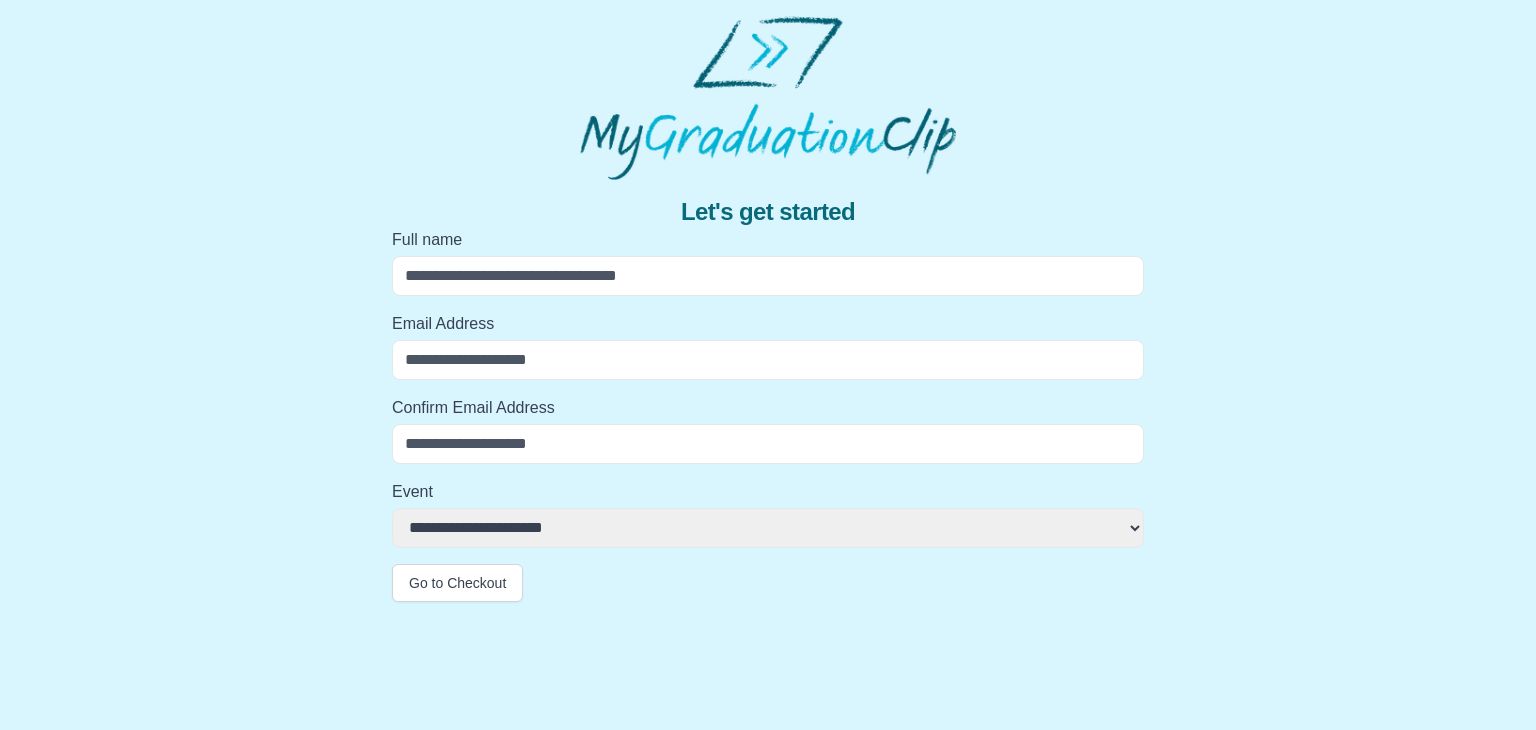 click on "Full name" at bounding box center [768, 276] 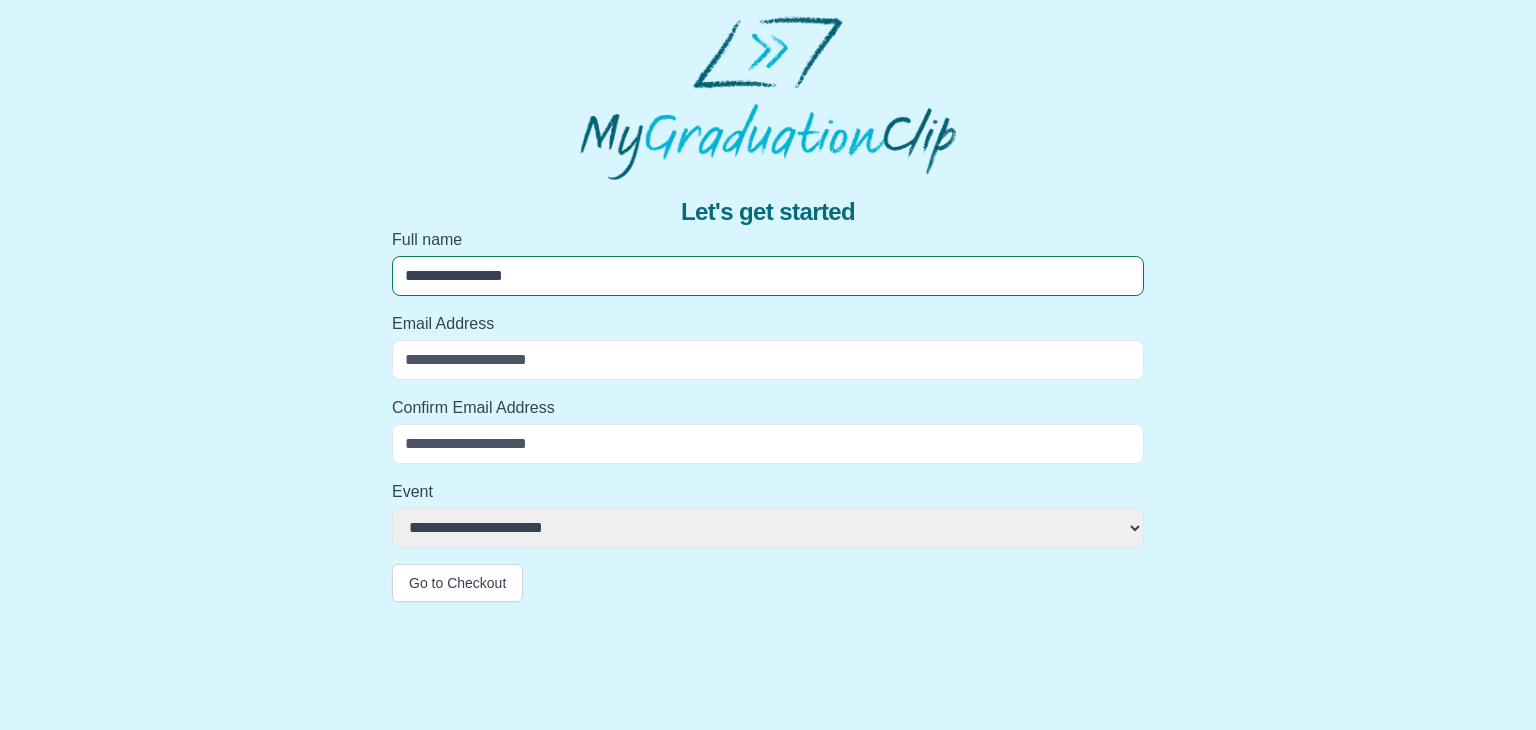 type on "**********" 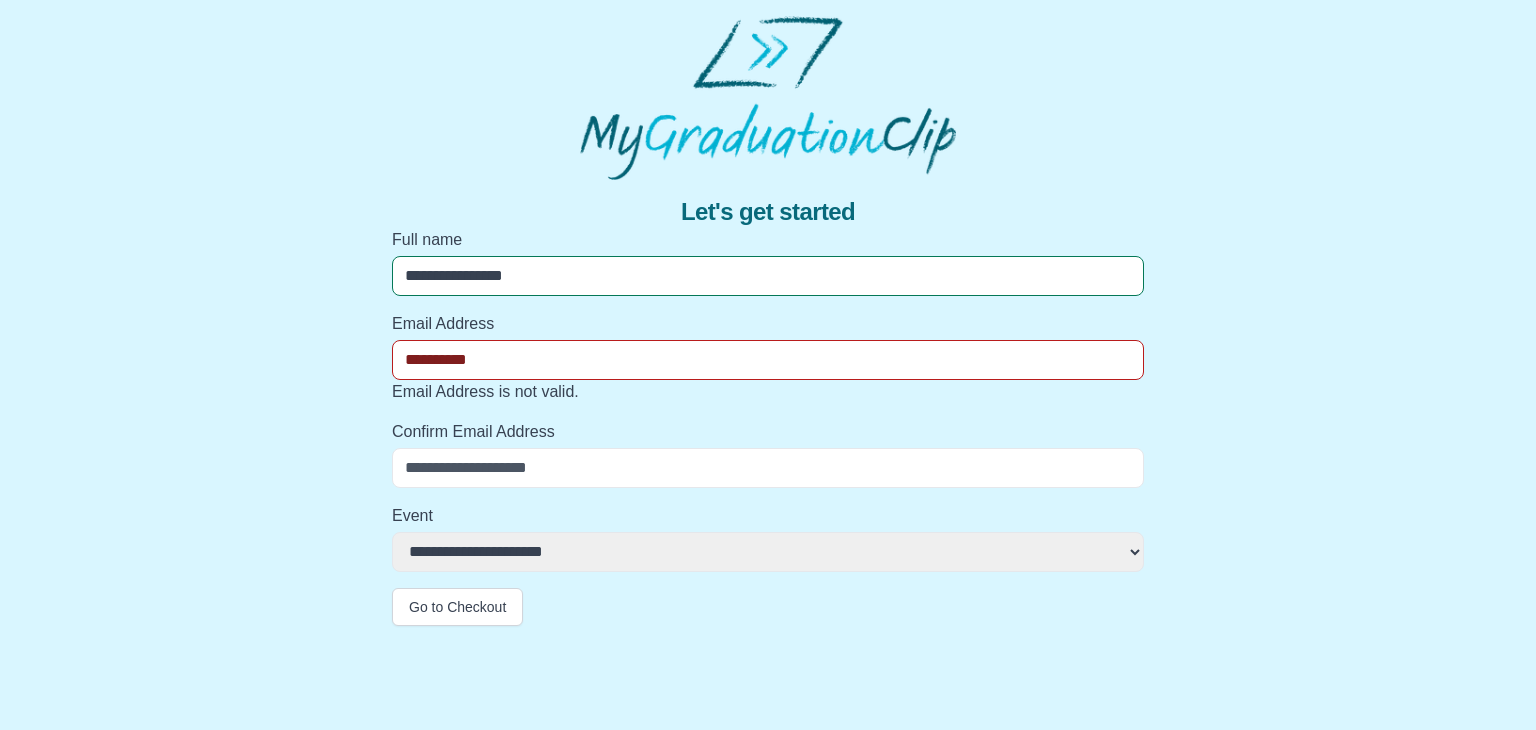 type on "*********" 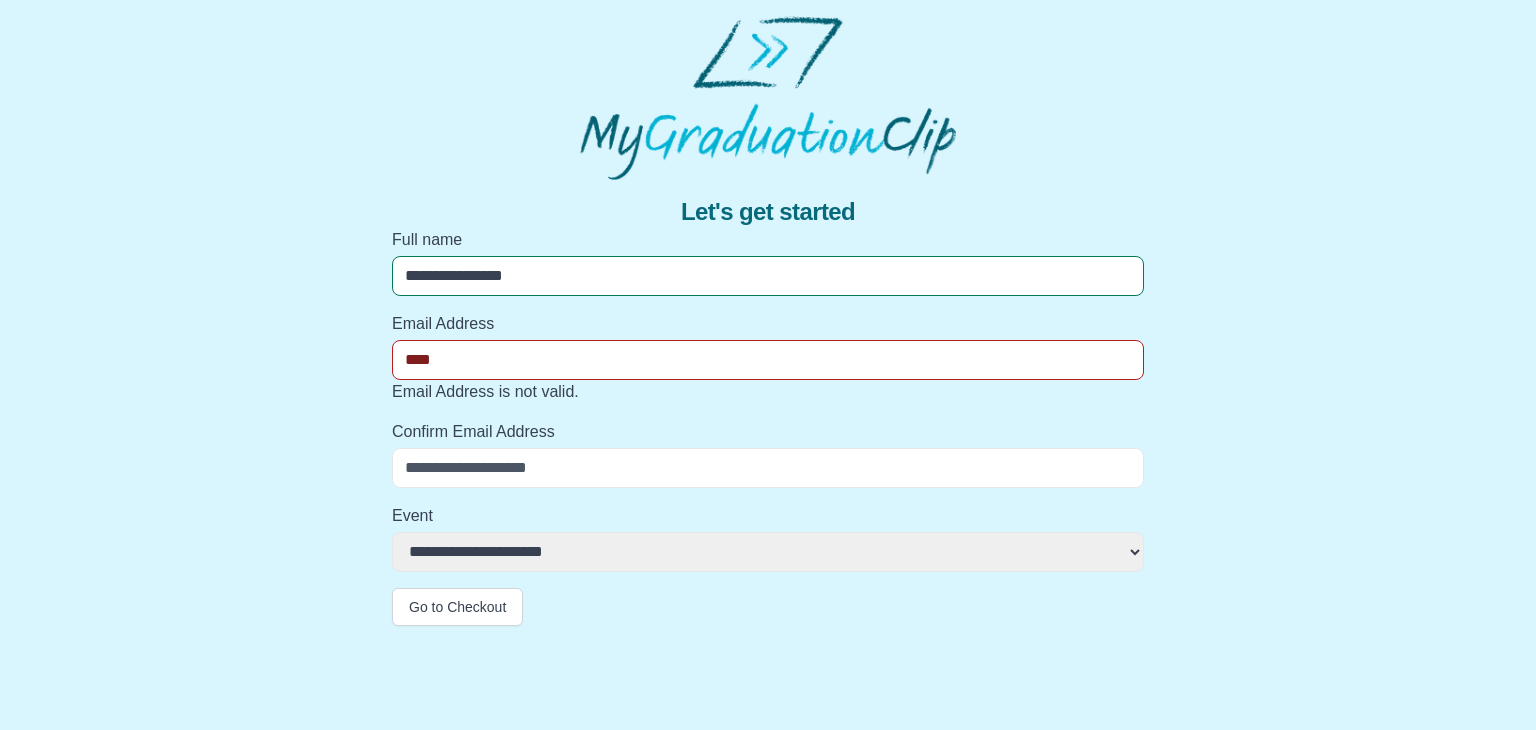 type on "***" 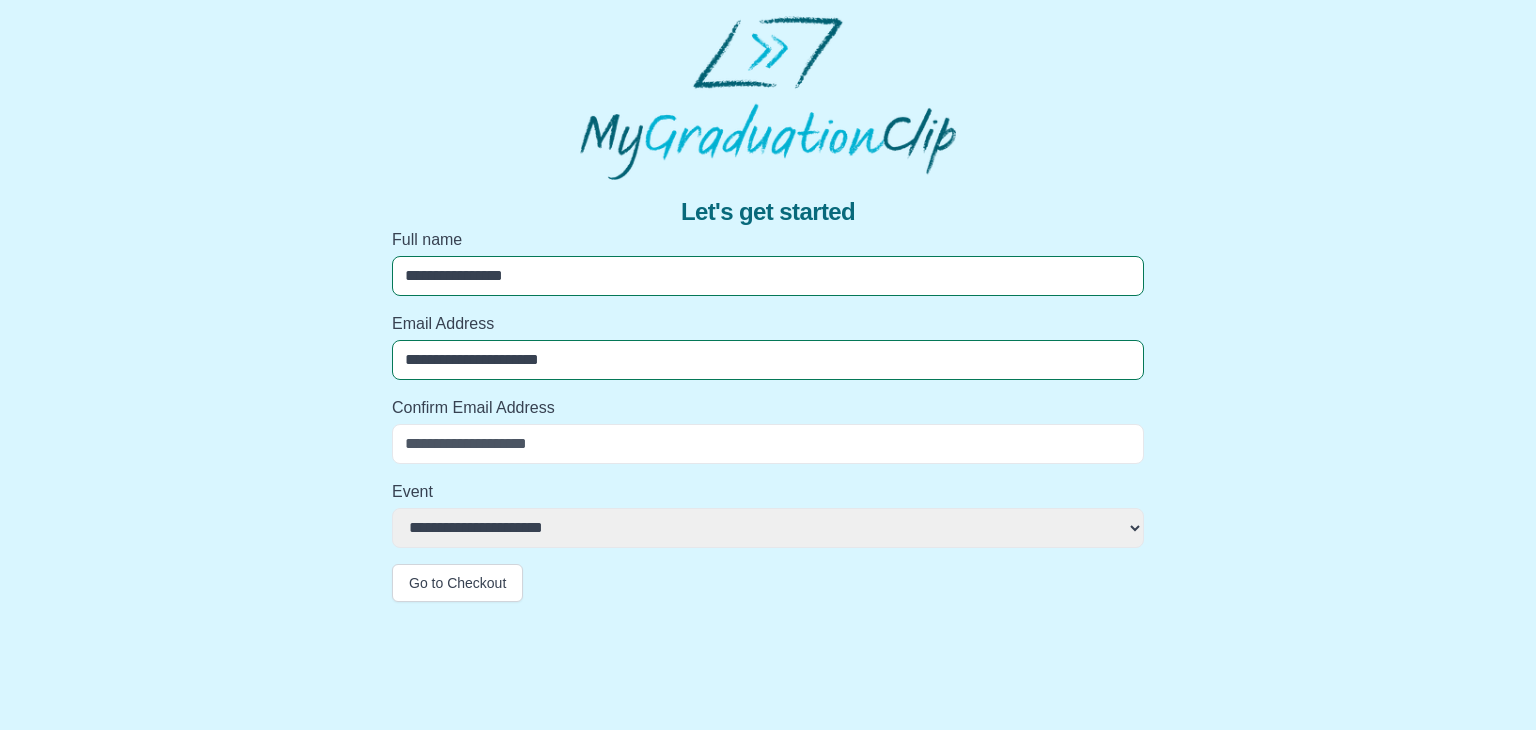 type on "**********" 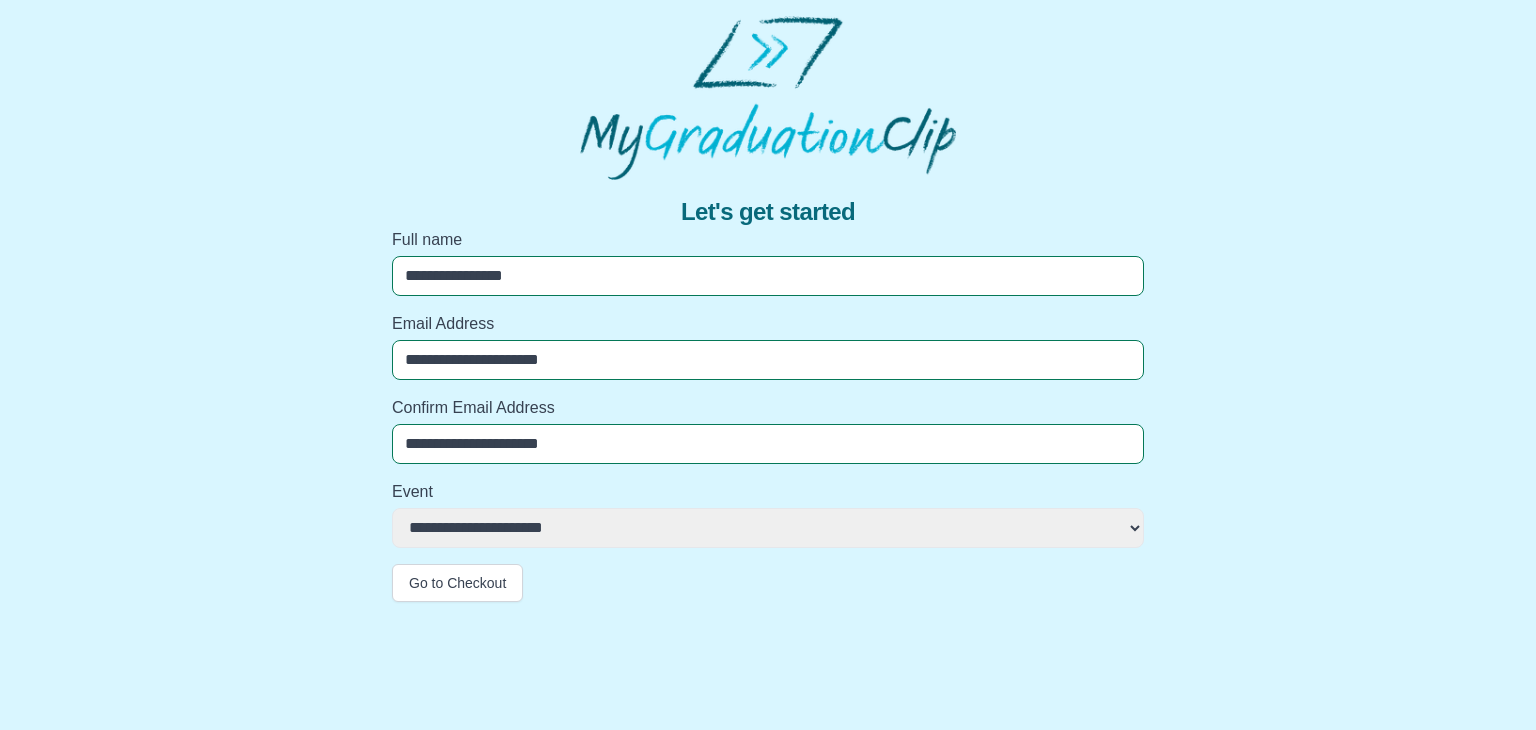 type on "**********" 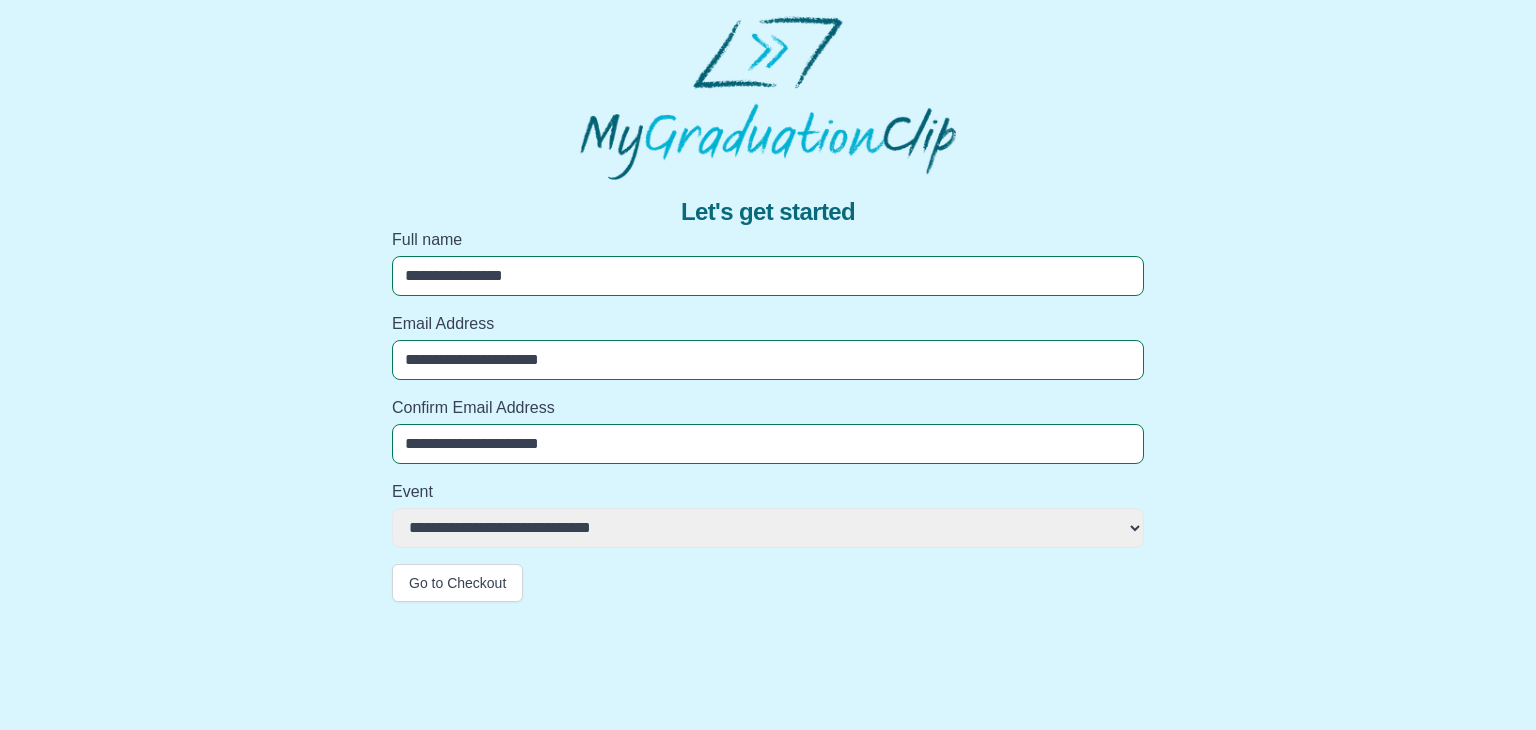 click on "**********" at bounding box center (768, 528) 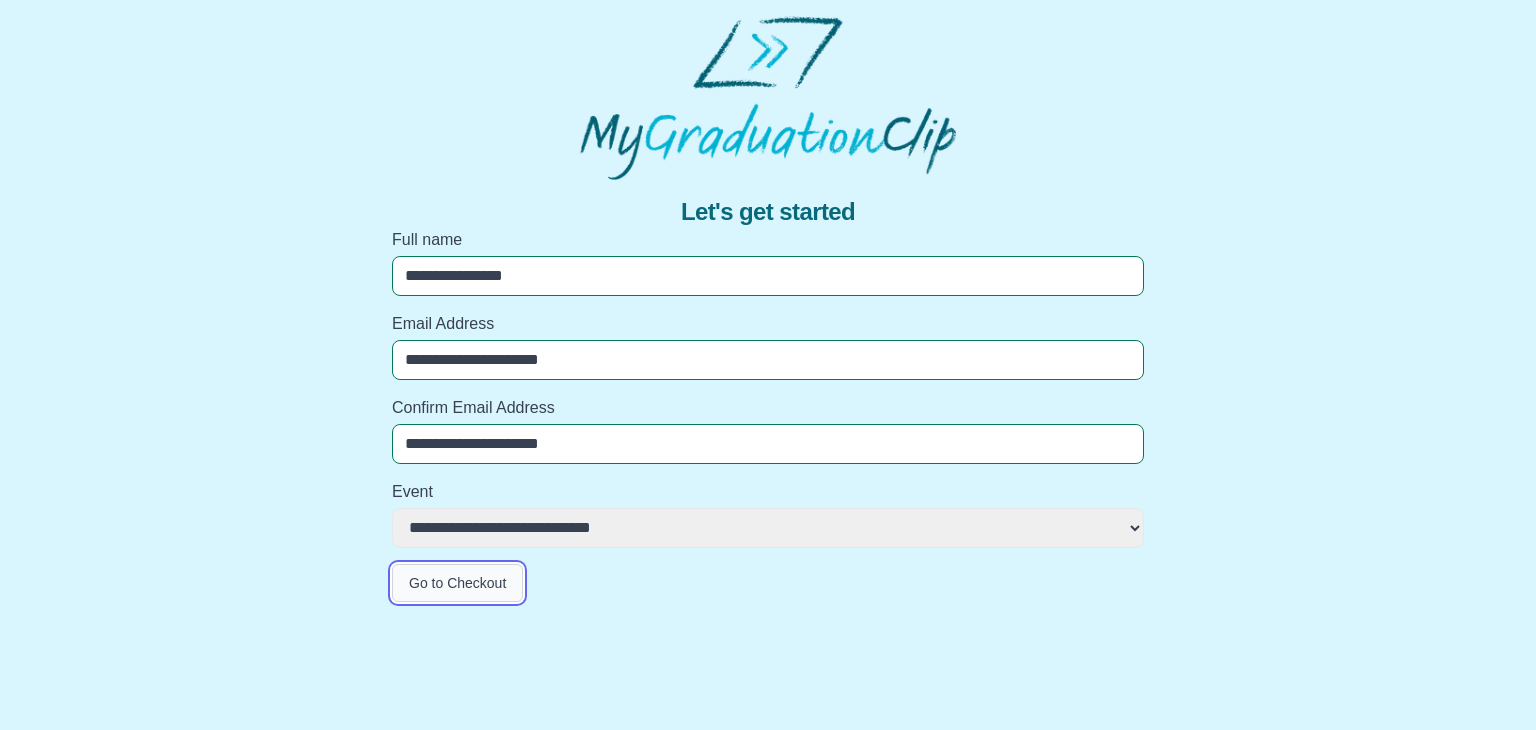 click on "Go to Checkout" at bounding box center [457, 583] 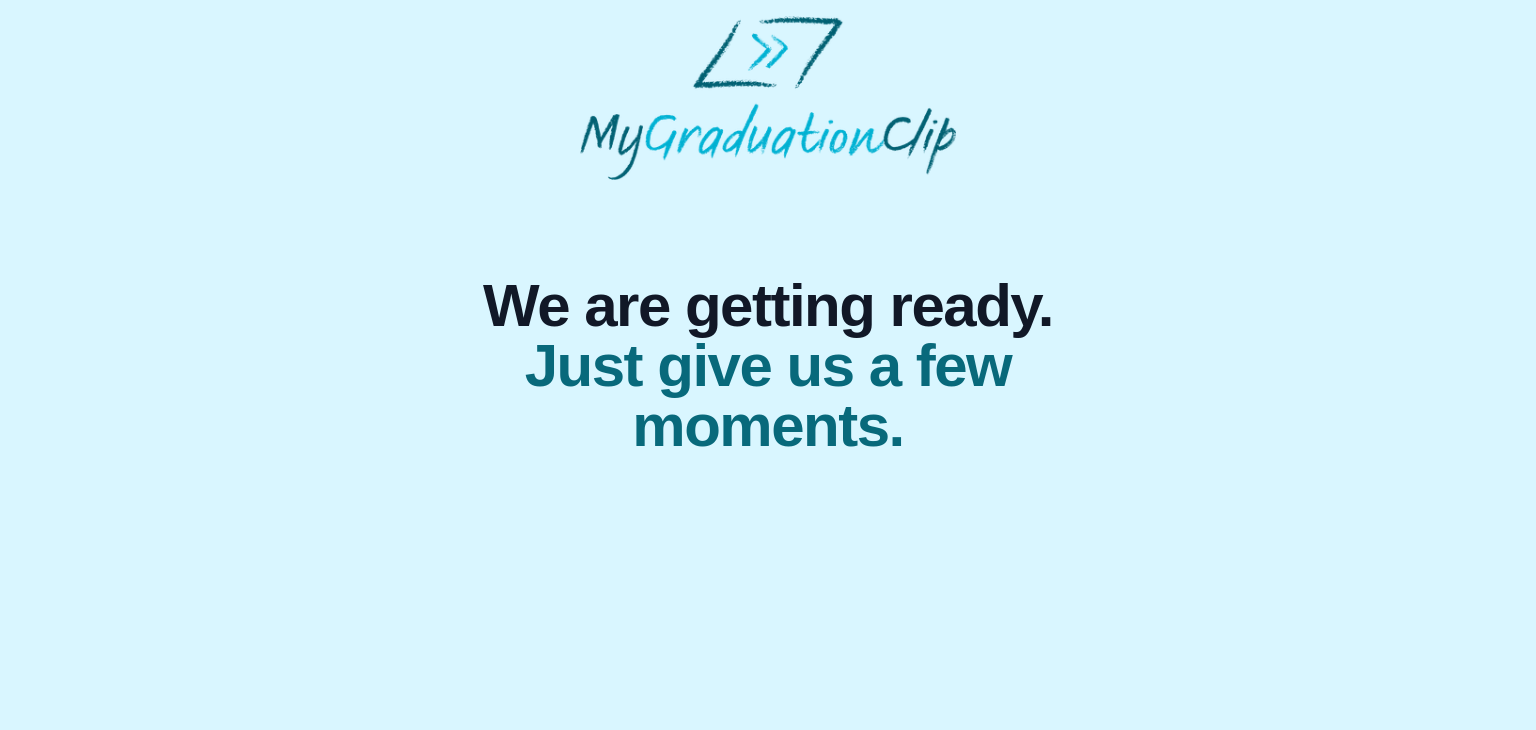 scroll, scrollTop: 0, scrollLeft: 0, axis: both 